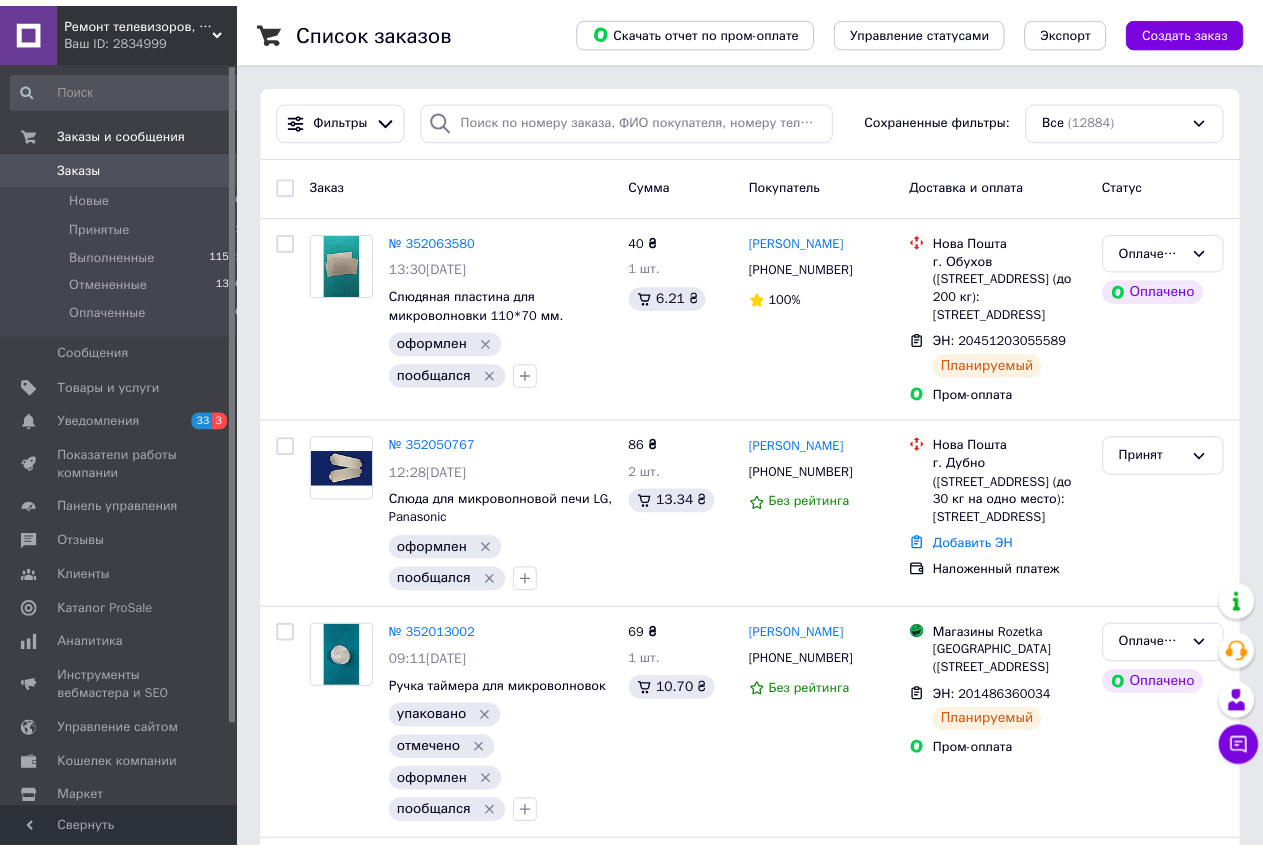 scroll, scrollTop: 0, scrollLeft: 0, axis: both 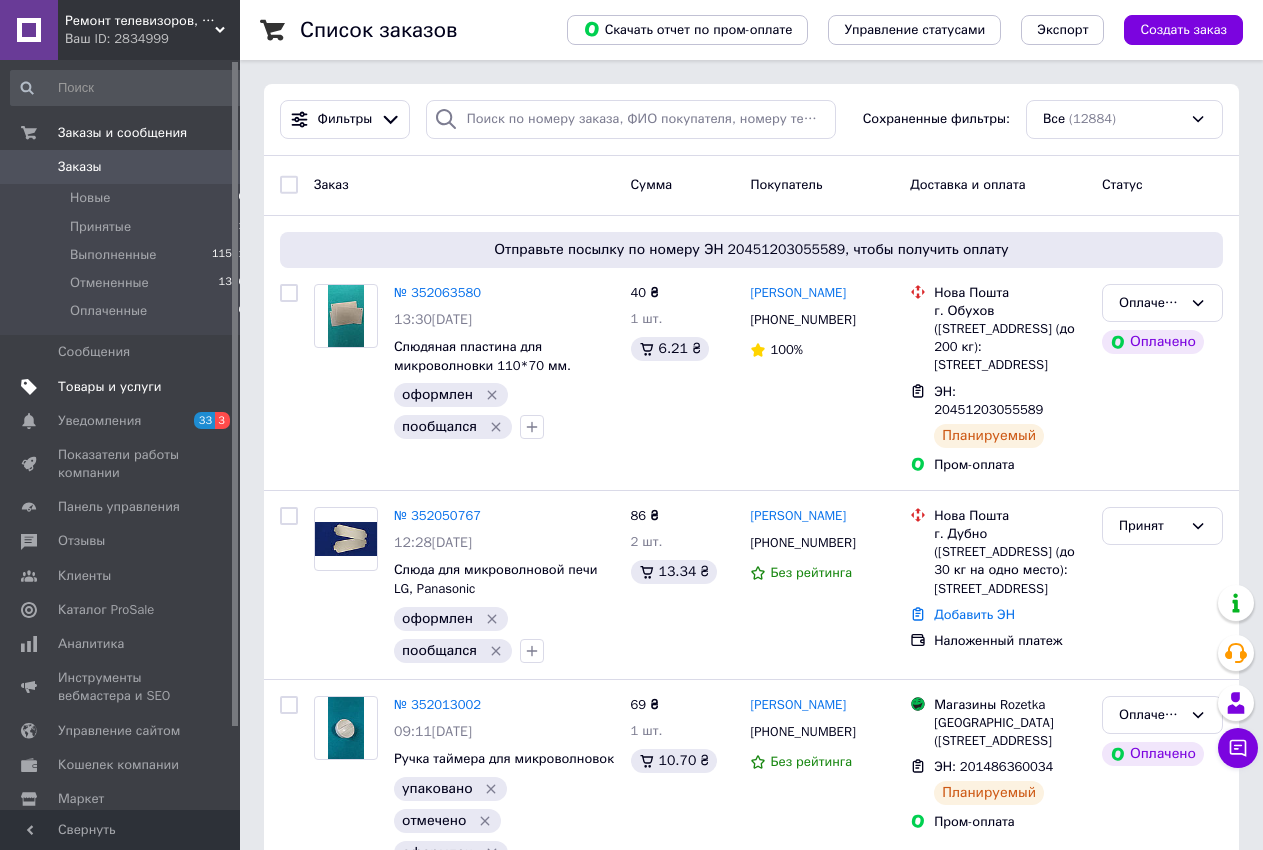 click on "Товары и услуги" at bounding box center (110, 387) 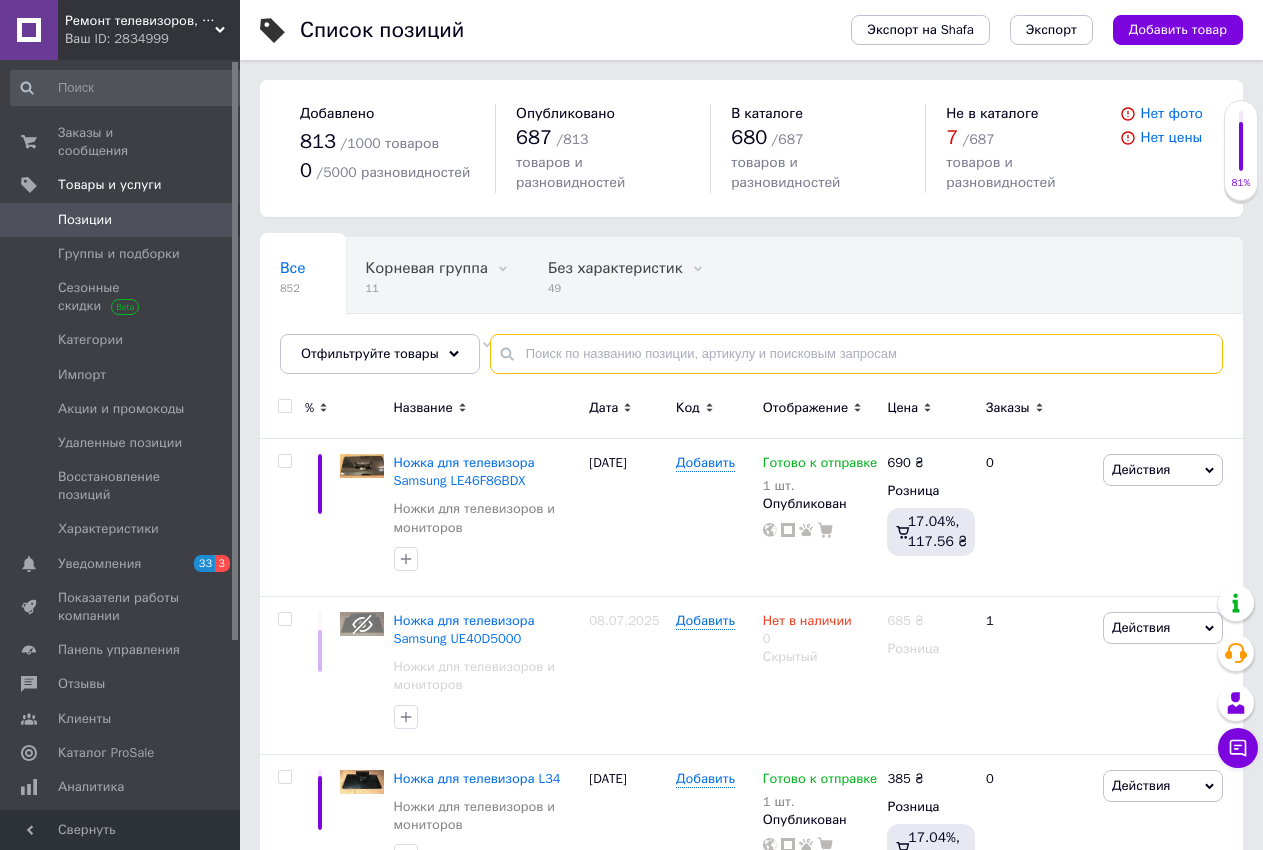 click at bounding box center (856, 354) 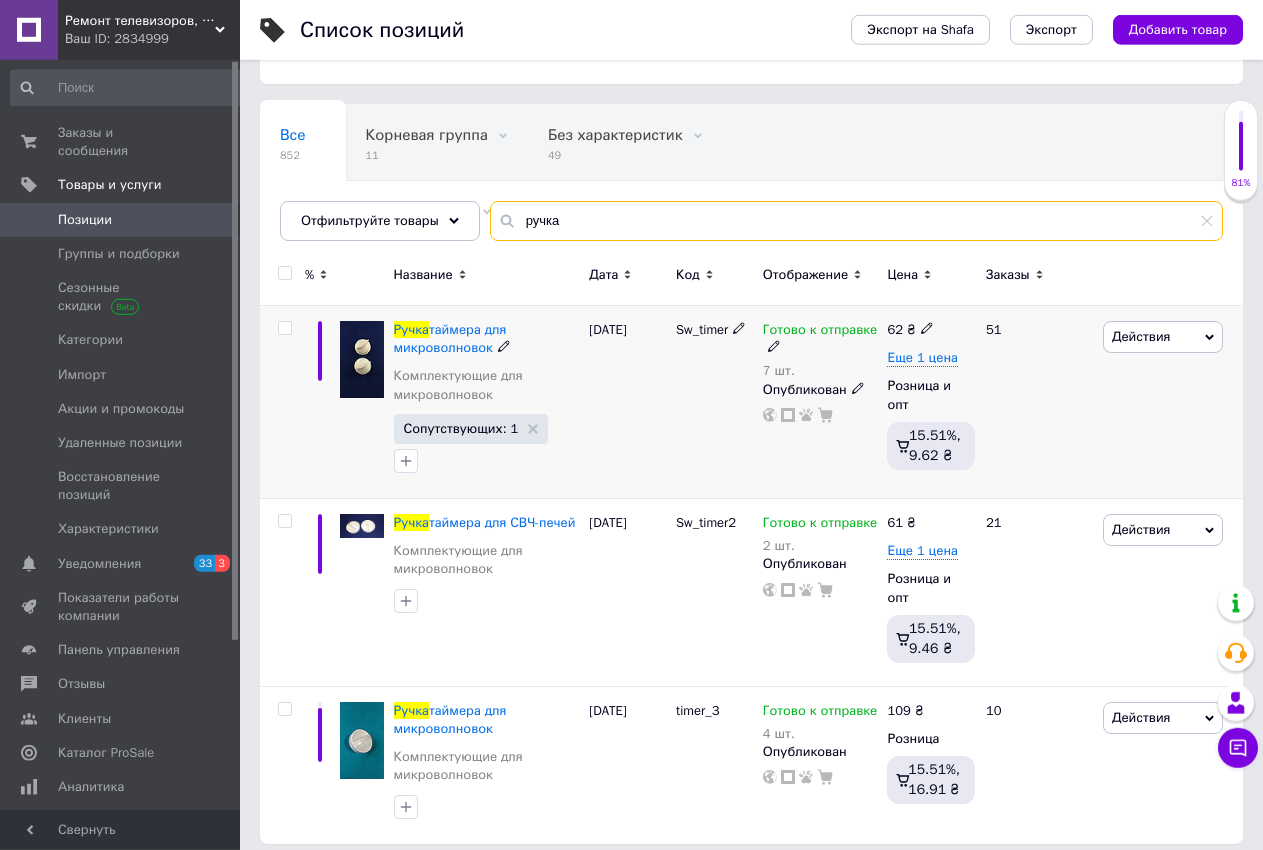 scroll, scrollTop: 139, scrollLeft: 0, axis: vertical 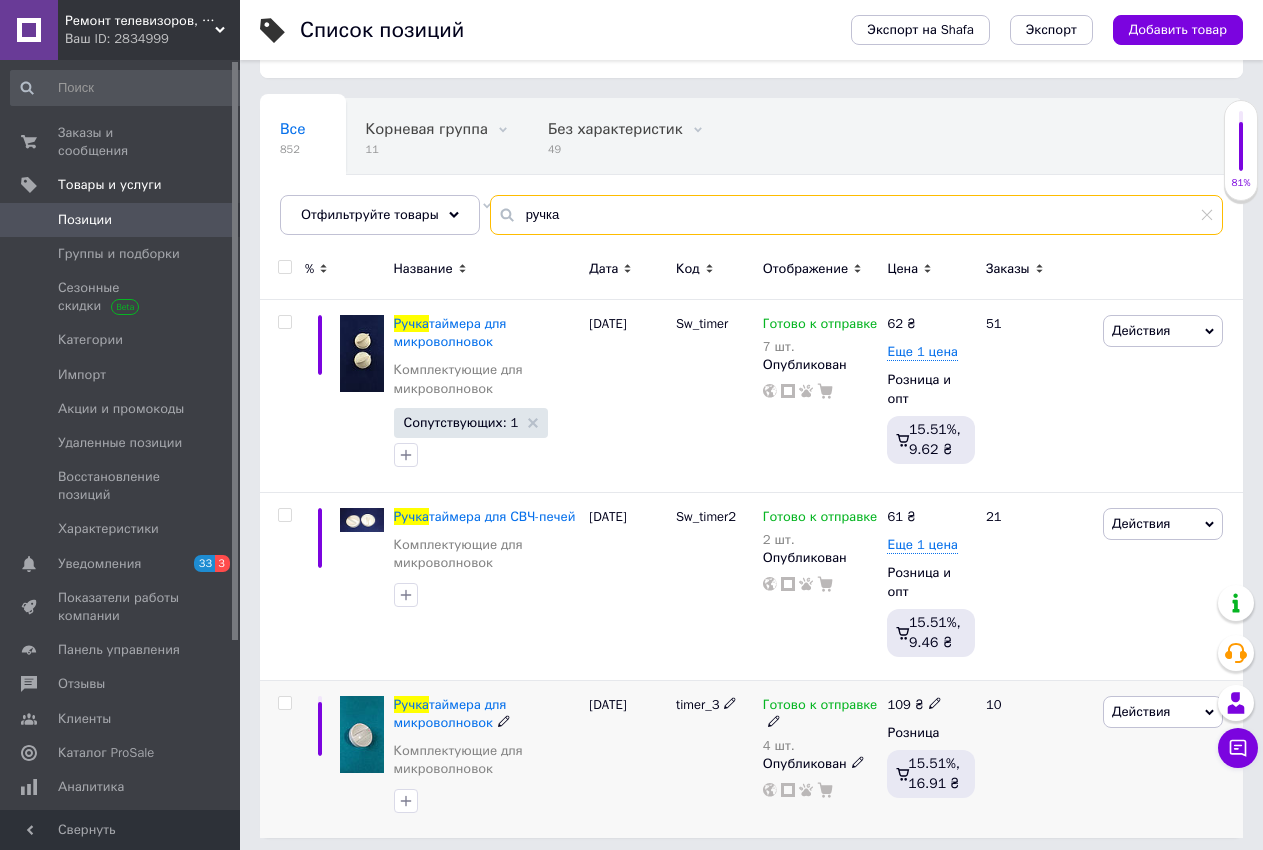 type on "ручка" 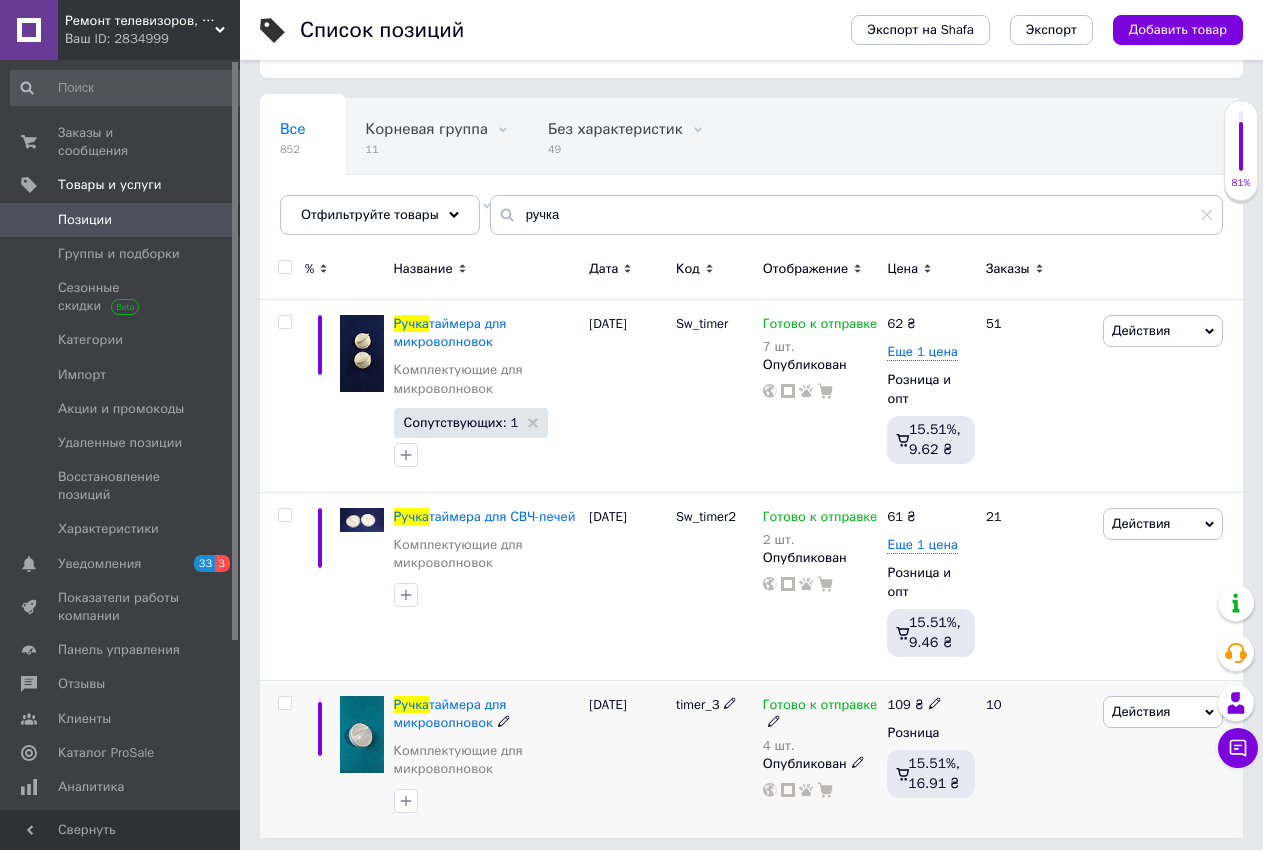 click 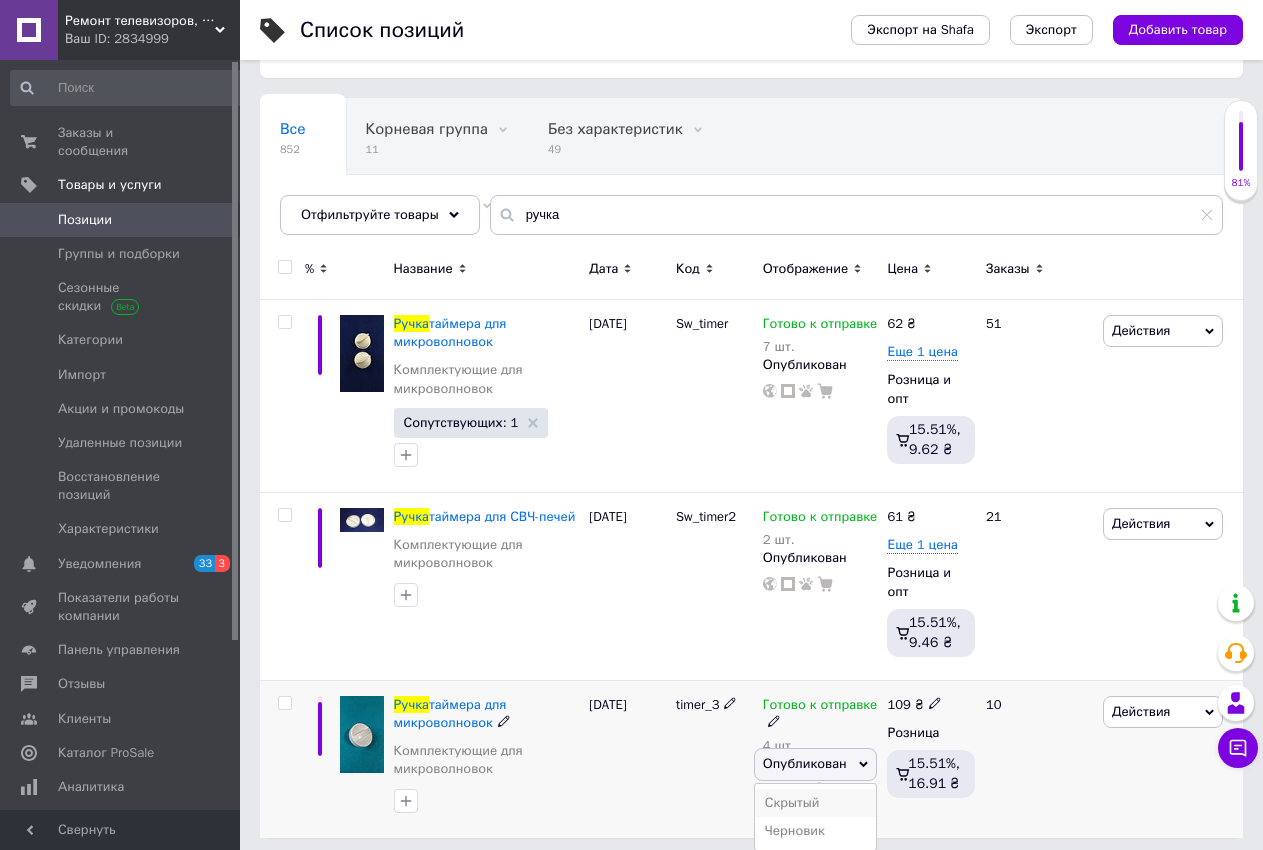 click on "Скрытый" at bounding box center (816, 803) 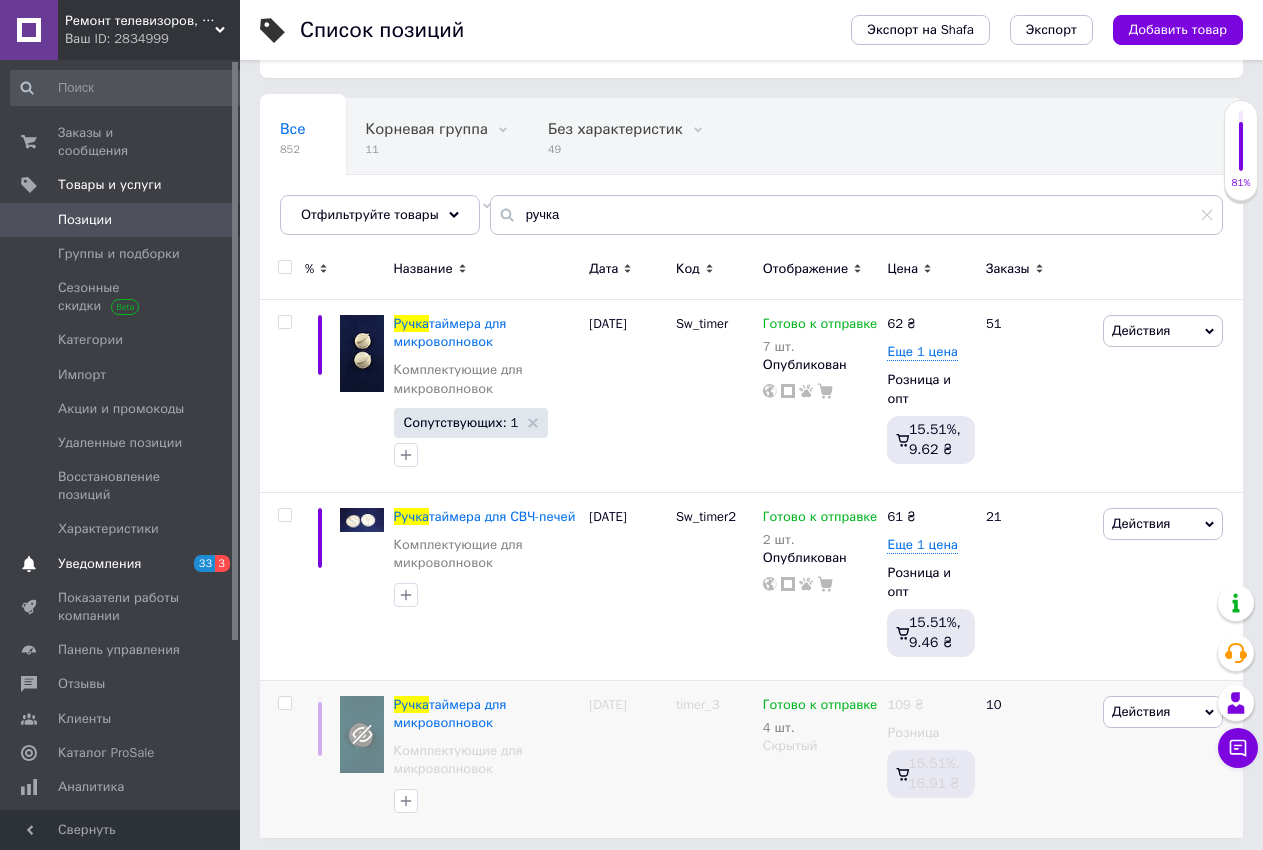 click on "Уведомления" at bounding box center (121, 564) 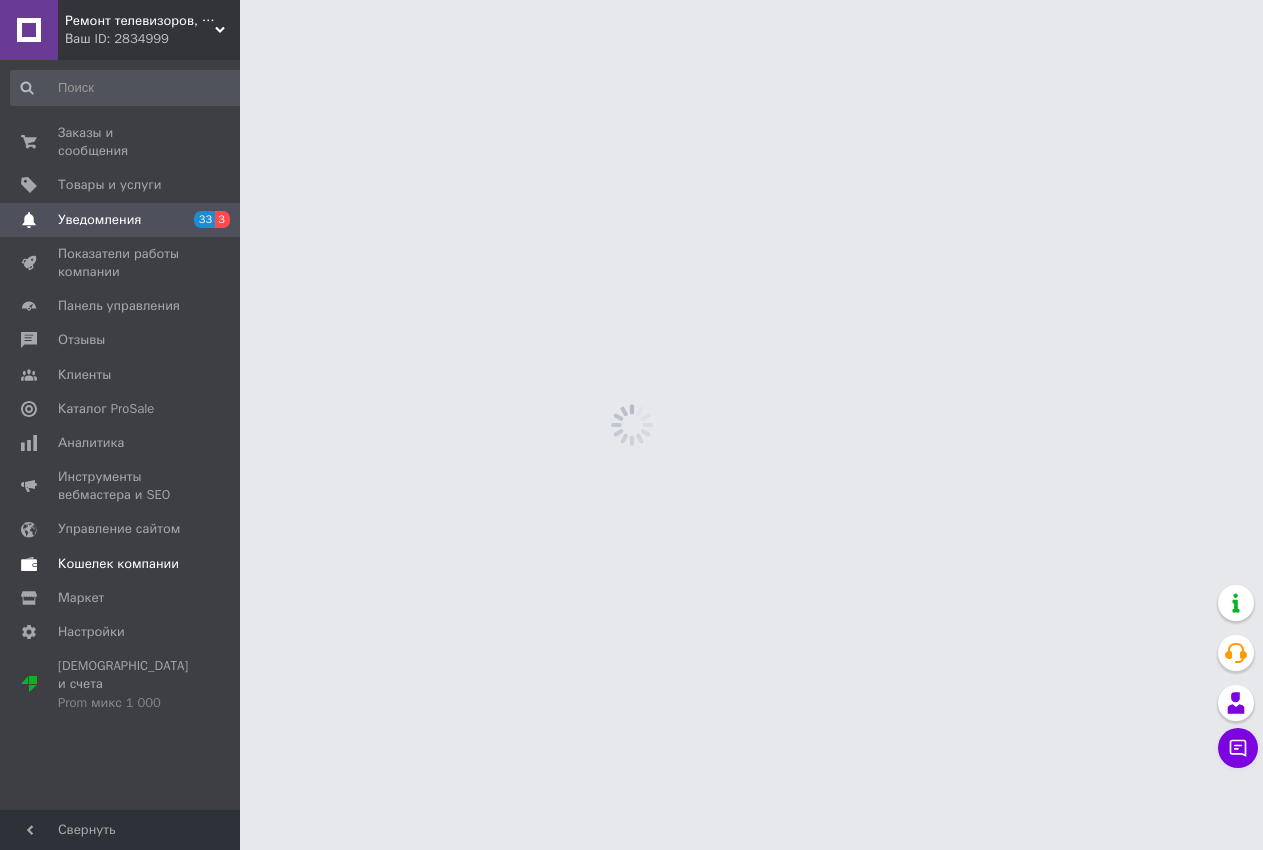 scroll, scrollTop: 0, scrollLeft: 0, axis: both 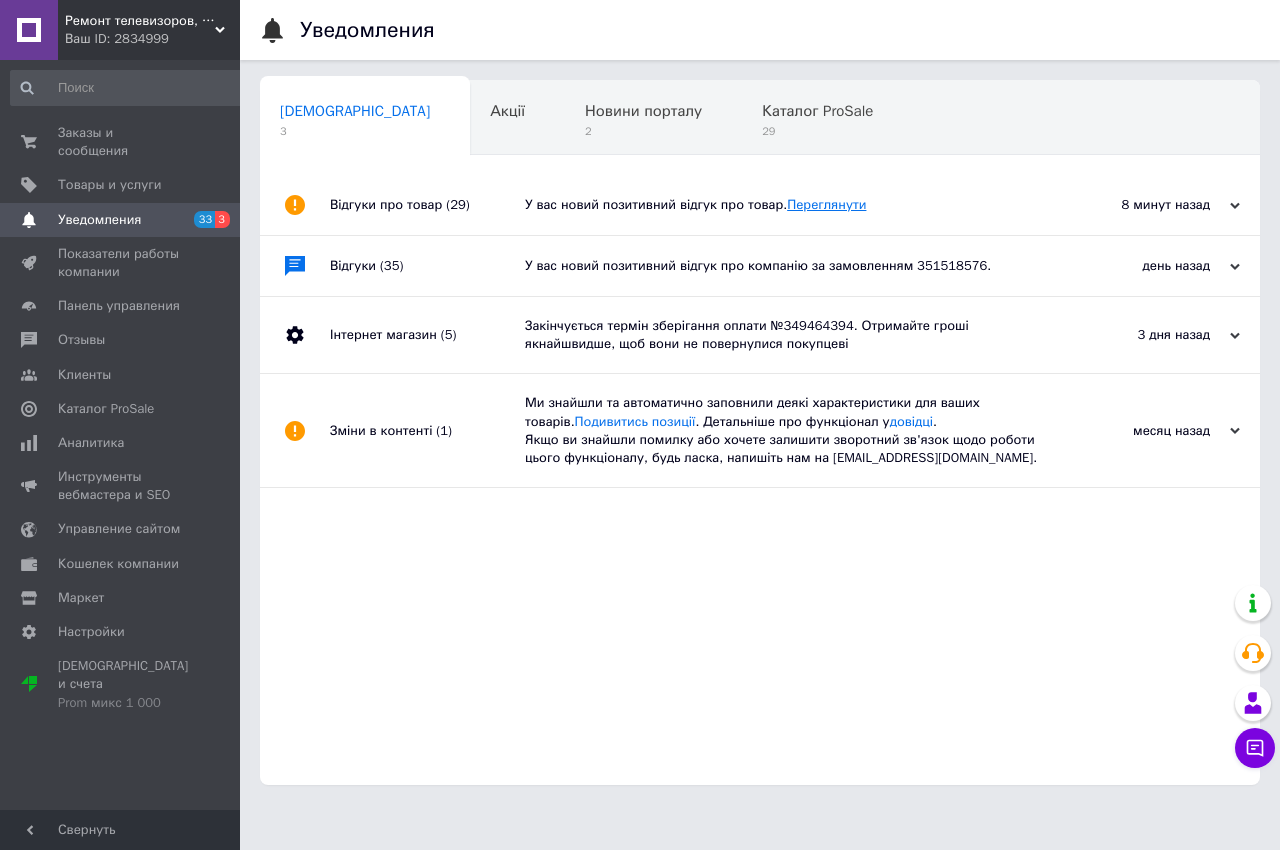 click on "Переглянути" at bounding box center [826, 204] 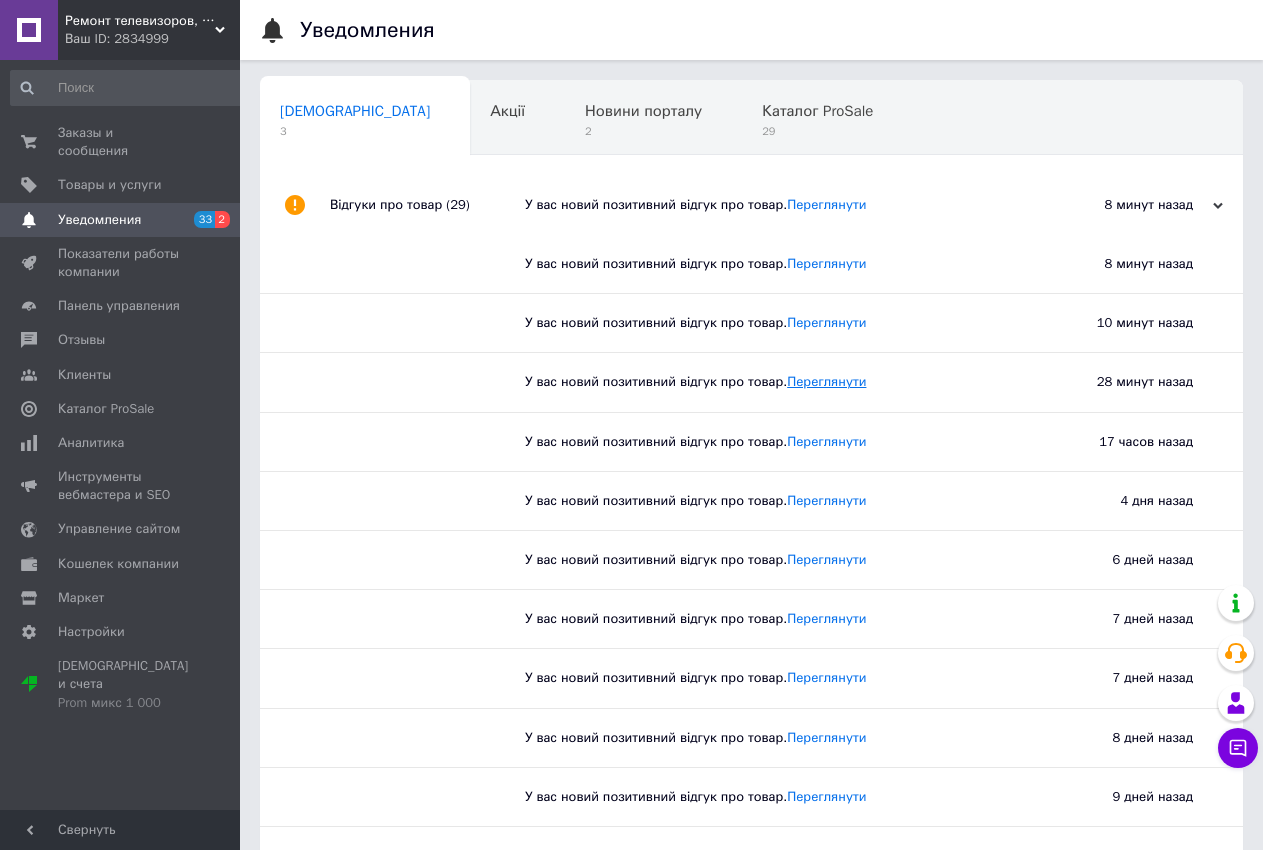 click on "Переглянути" at bounding box center (826, 381) 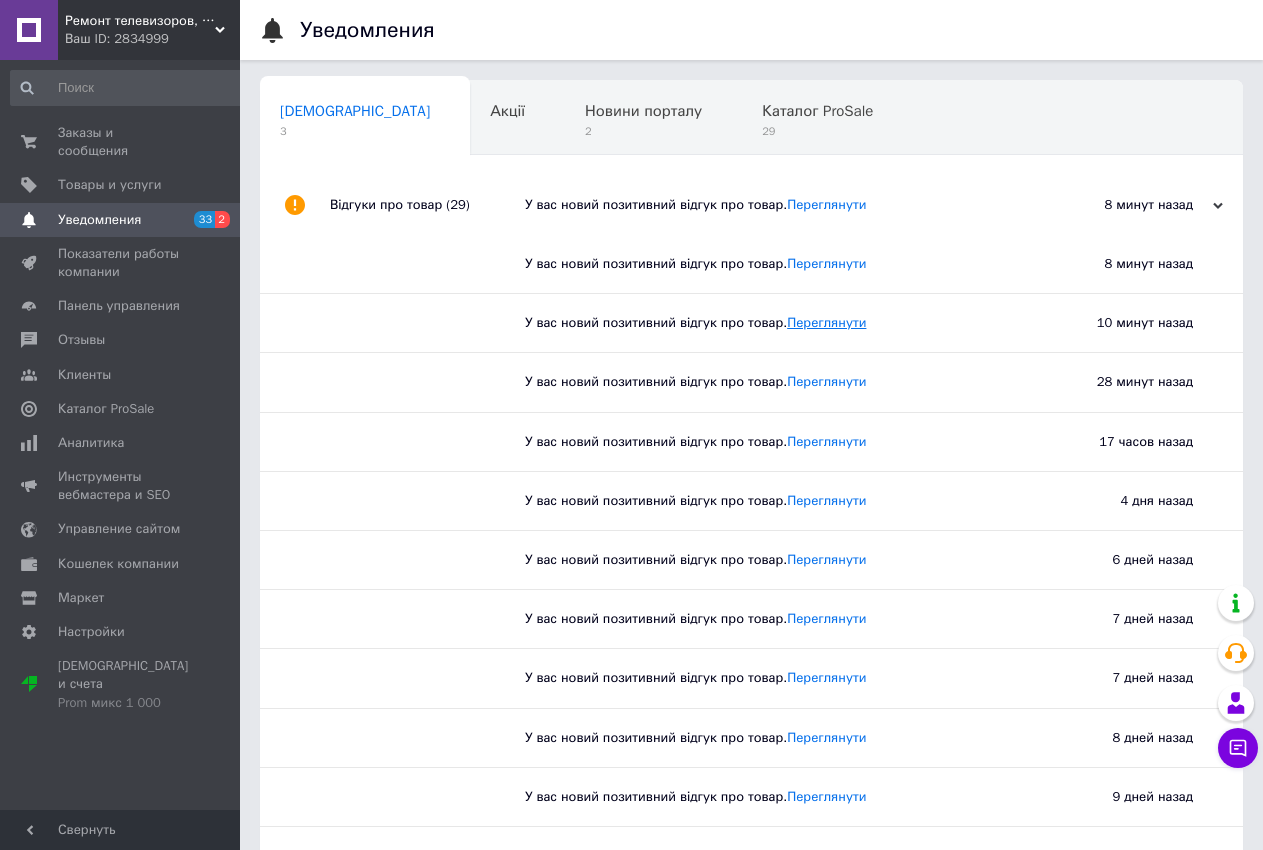 click on "Переглянути" at bounding box center (826, 322) 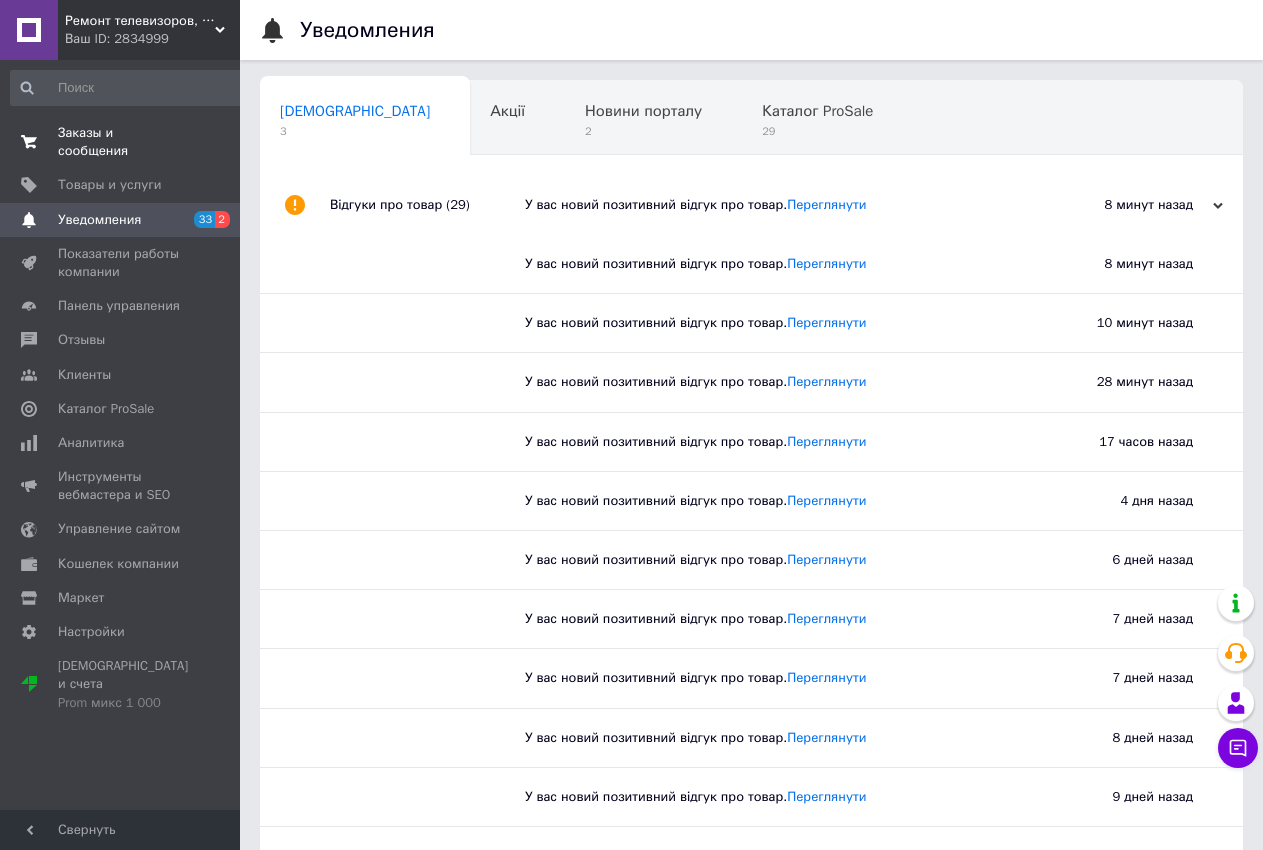 click on "Заказы и сообщения" at bounding box center [121, 142] 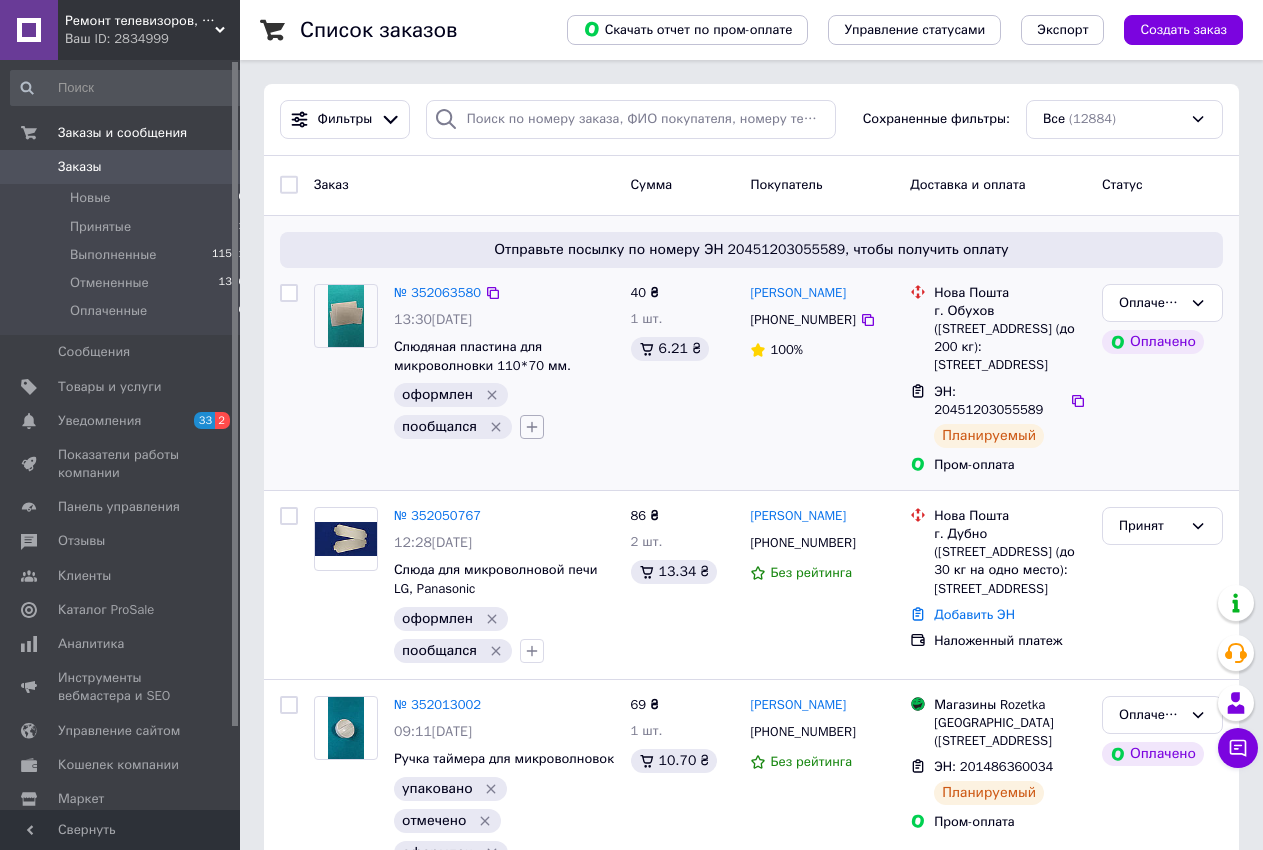 click 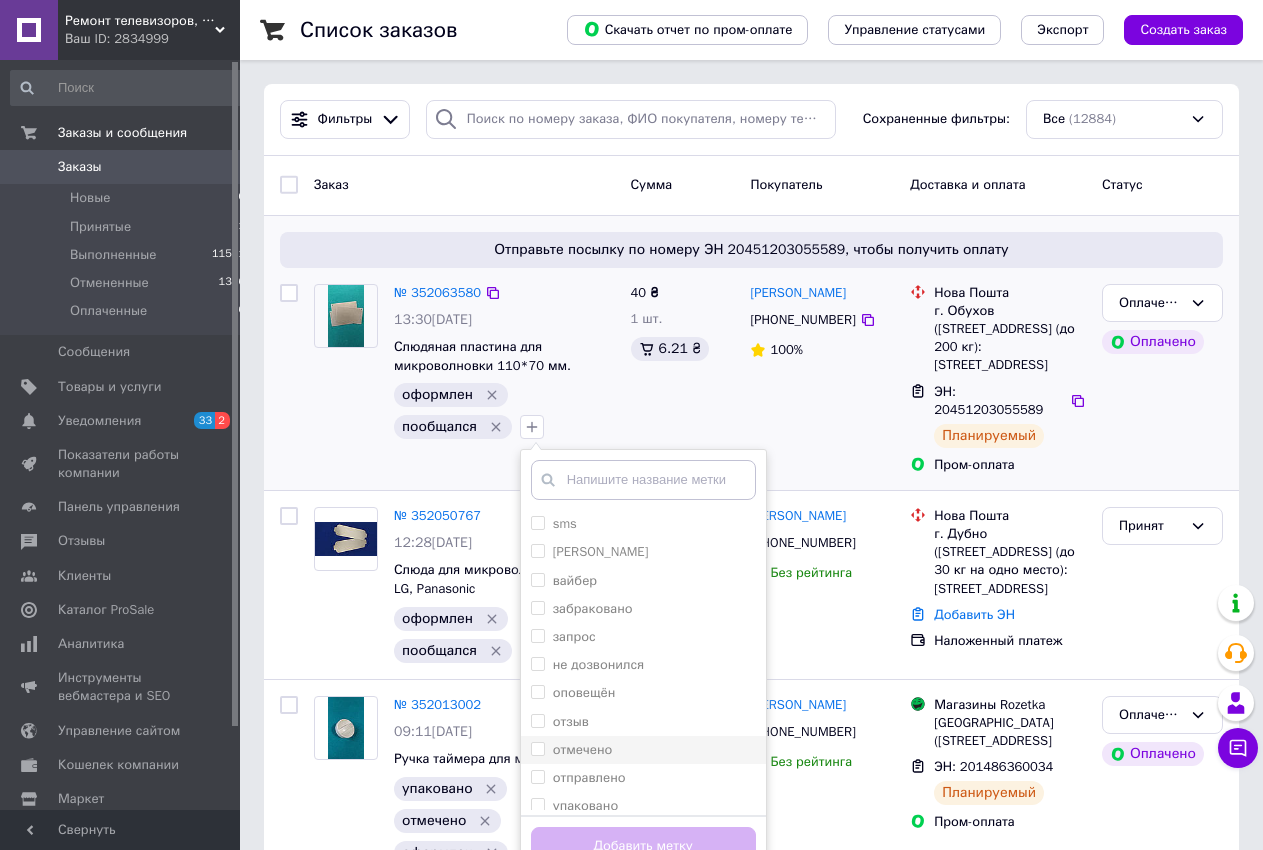 scroll, scrollTop: 306, scrollLeft: 0, axis: vertical 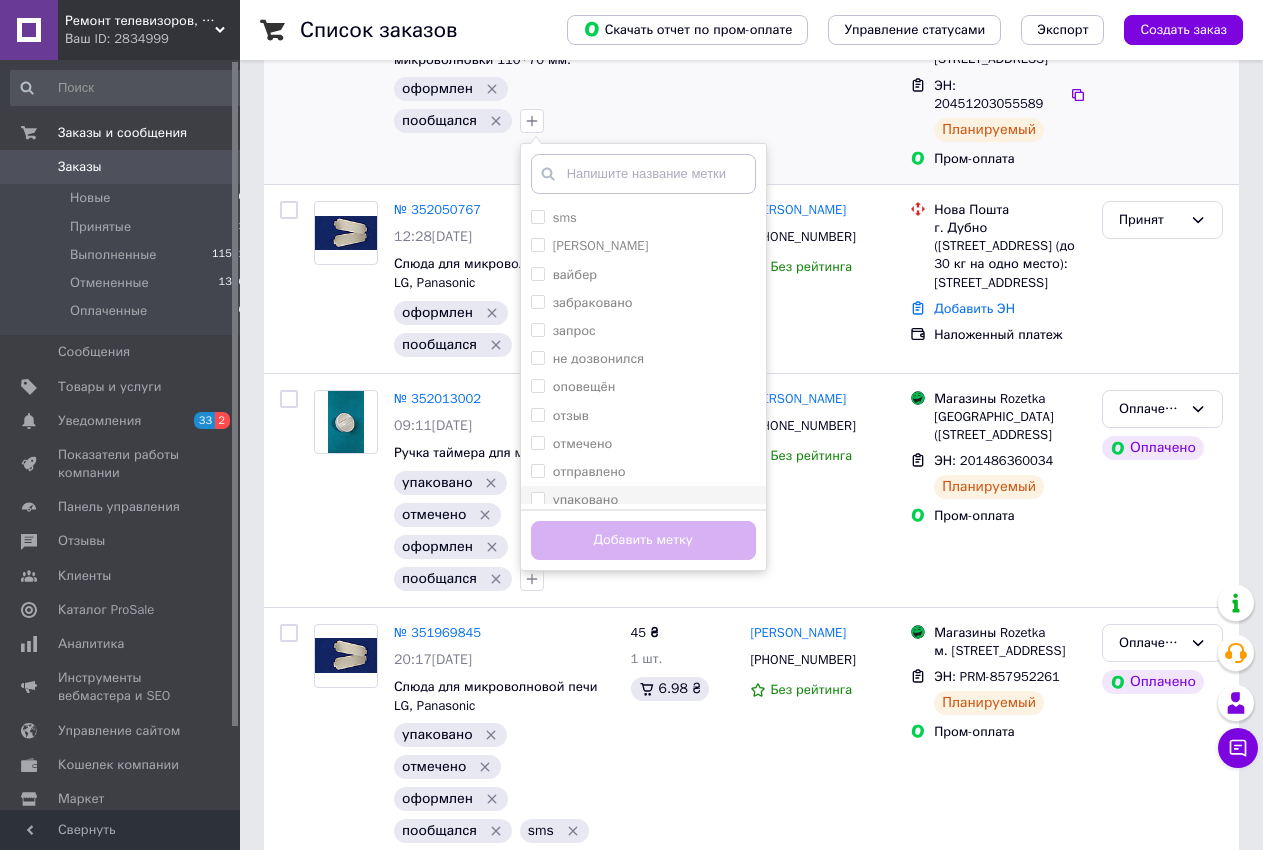 click on "упаковано" at bounding box center [537, 498] 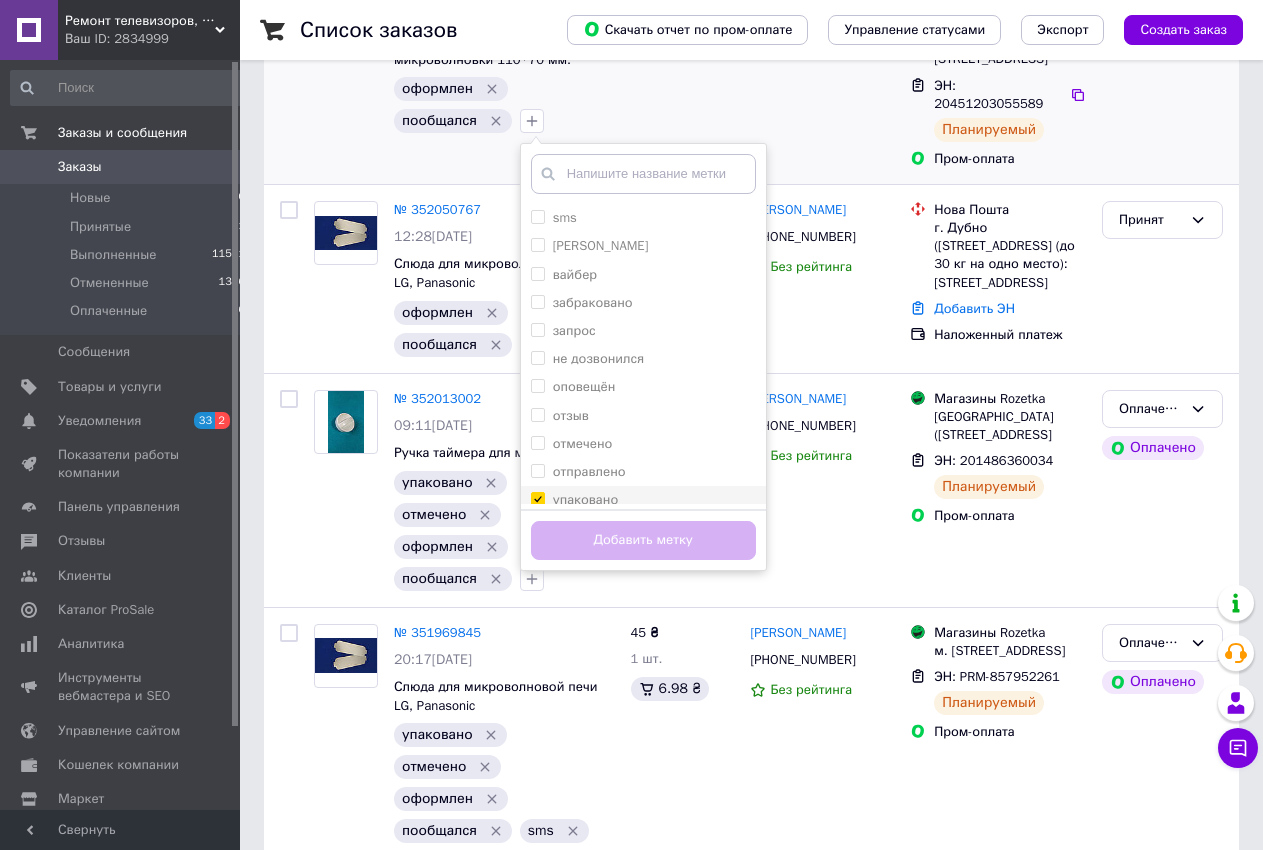 checkbox on "true" 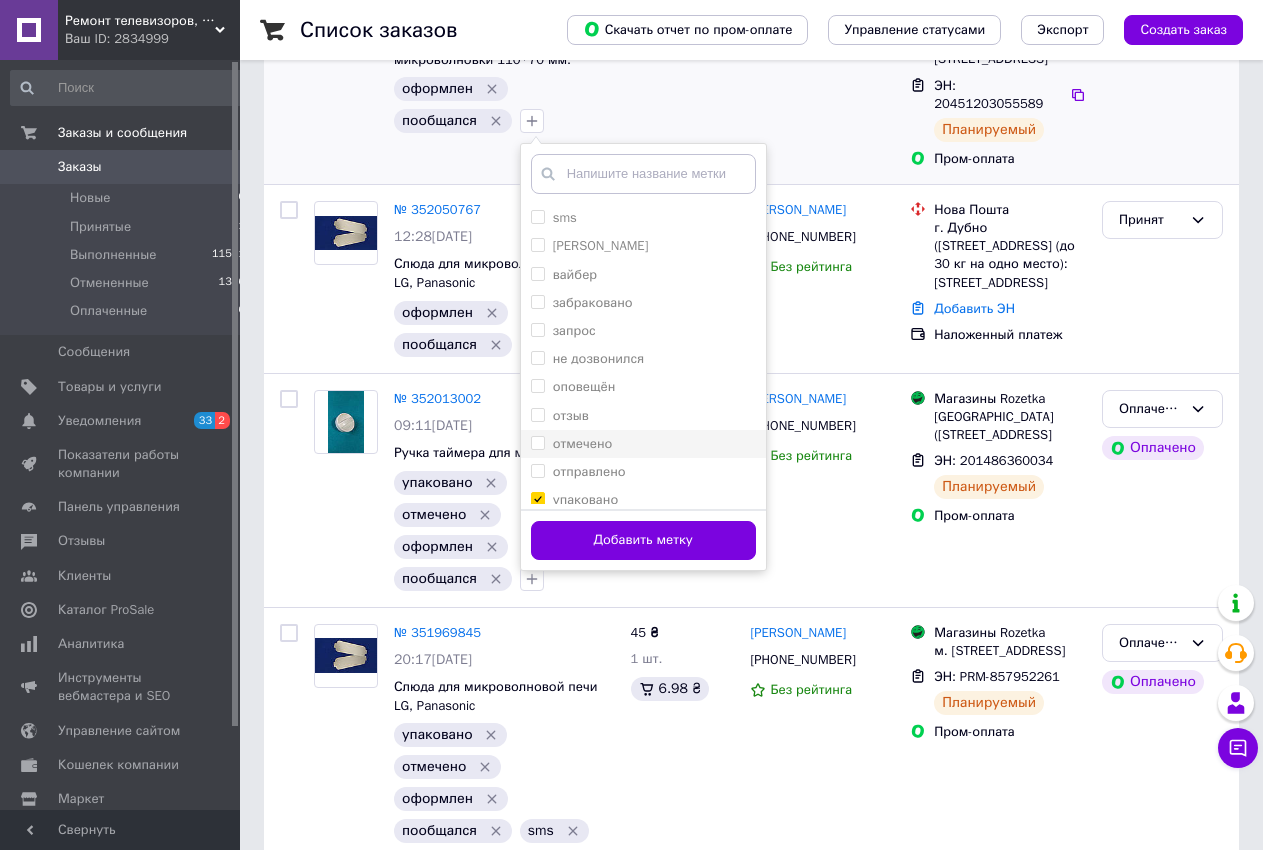 click on "отмечено" at bounding box center (537, 442) 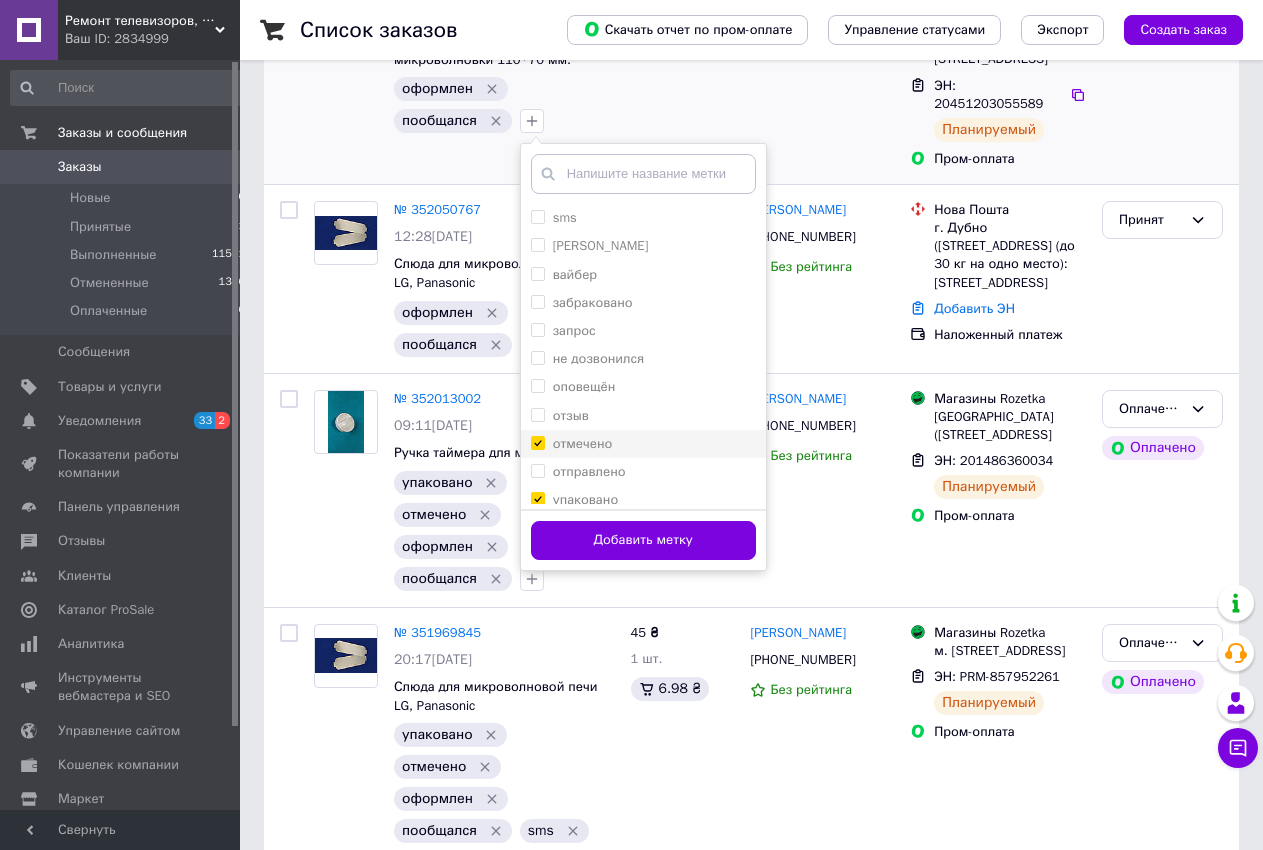 checkbox on "true" 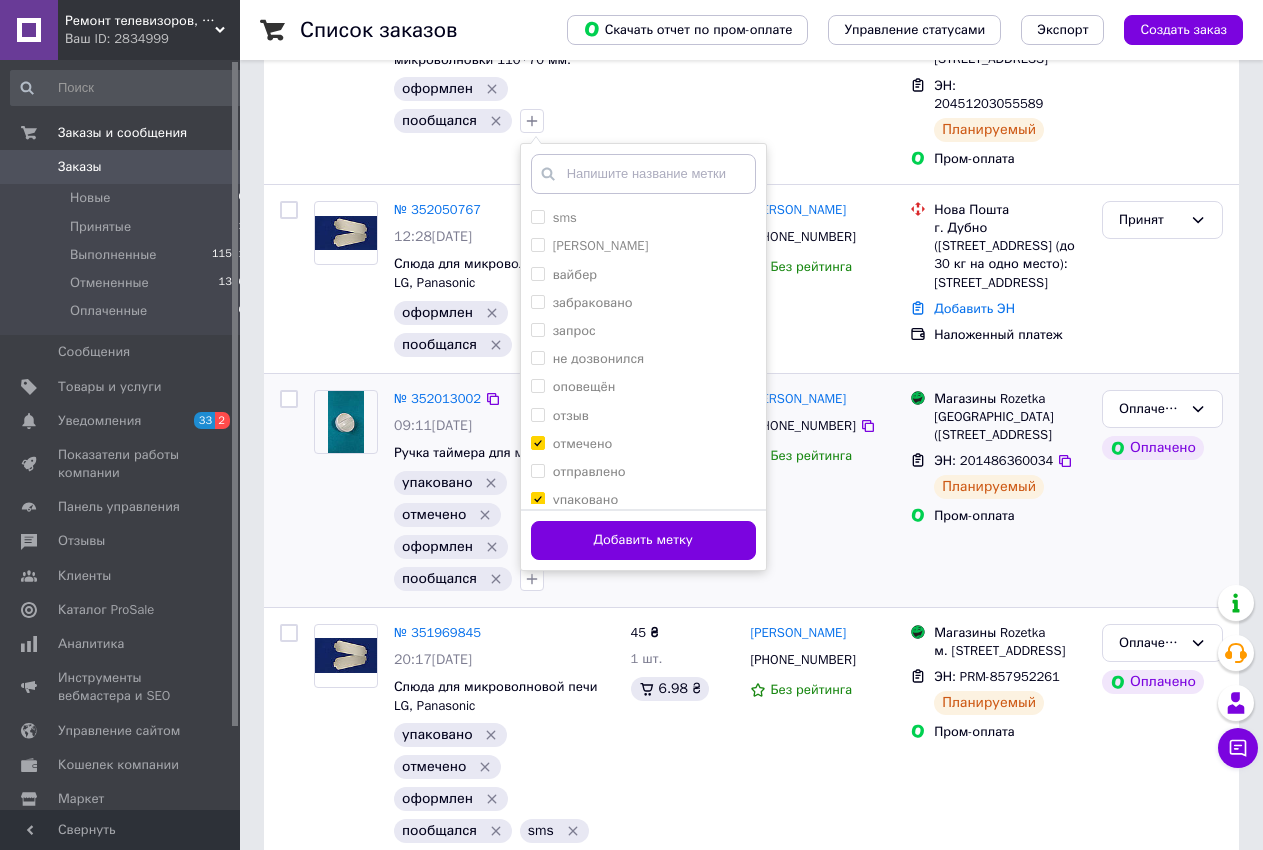 drag, startPoint x: 559, startPoint y: 535, endPoint x: 519, endPoint y: 535, distance: 40 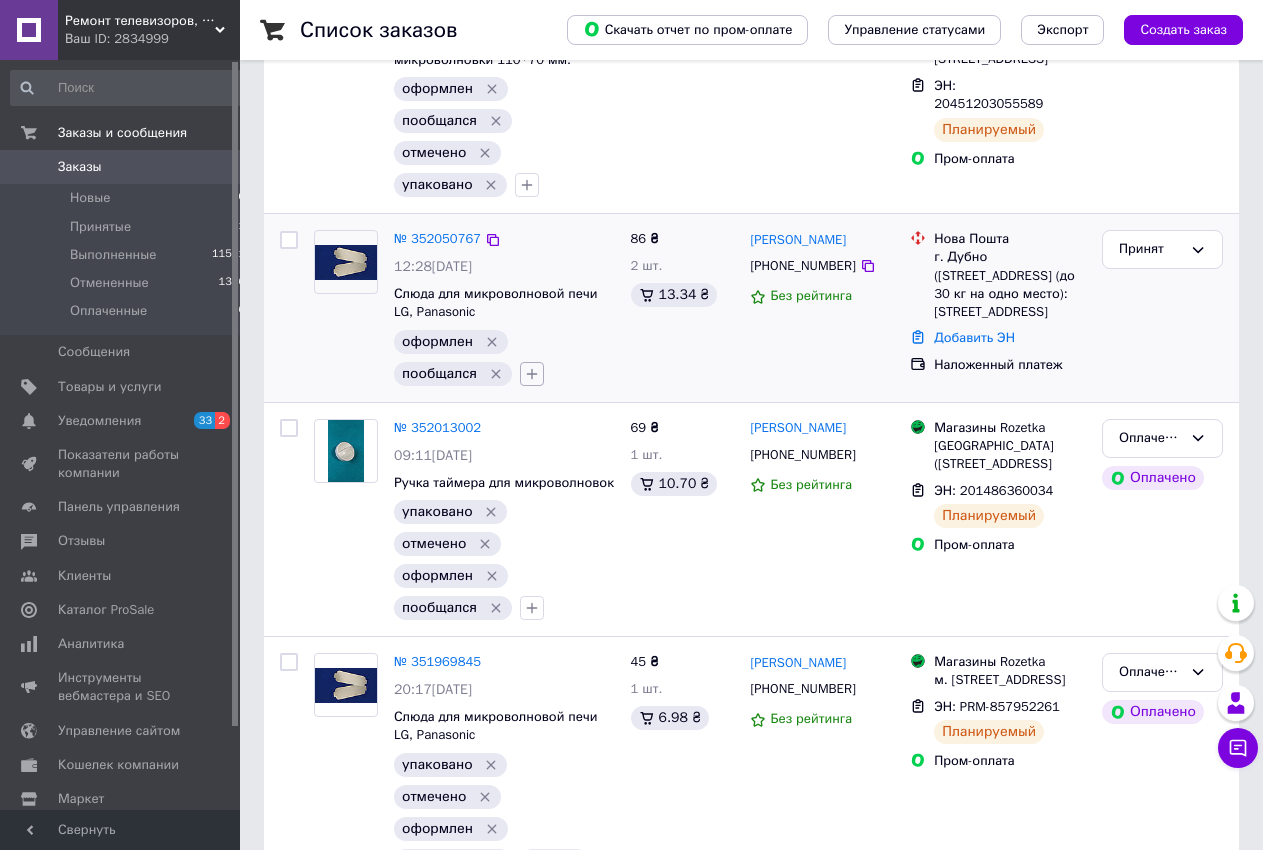 click 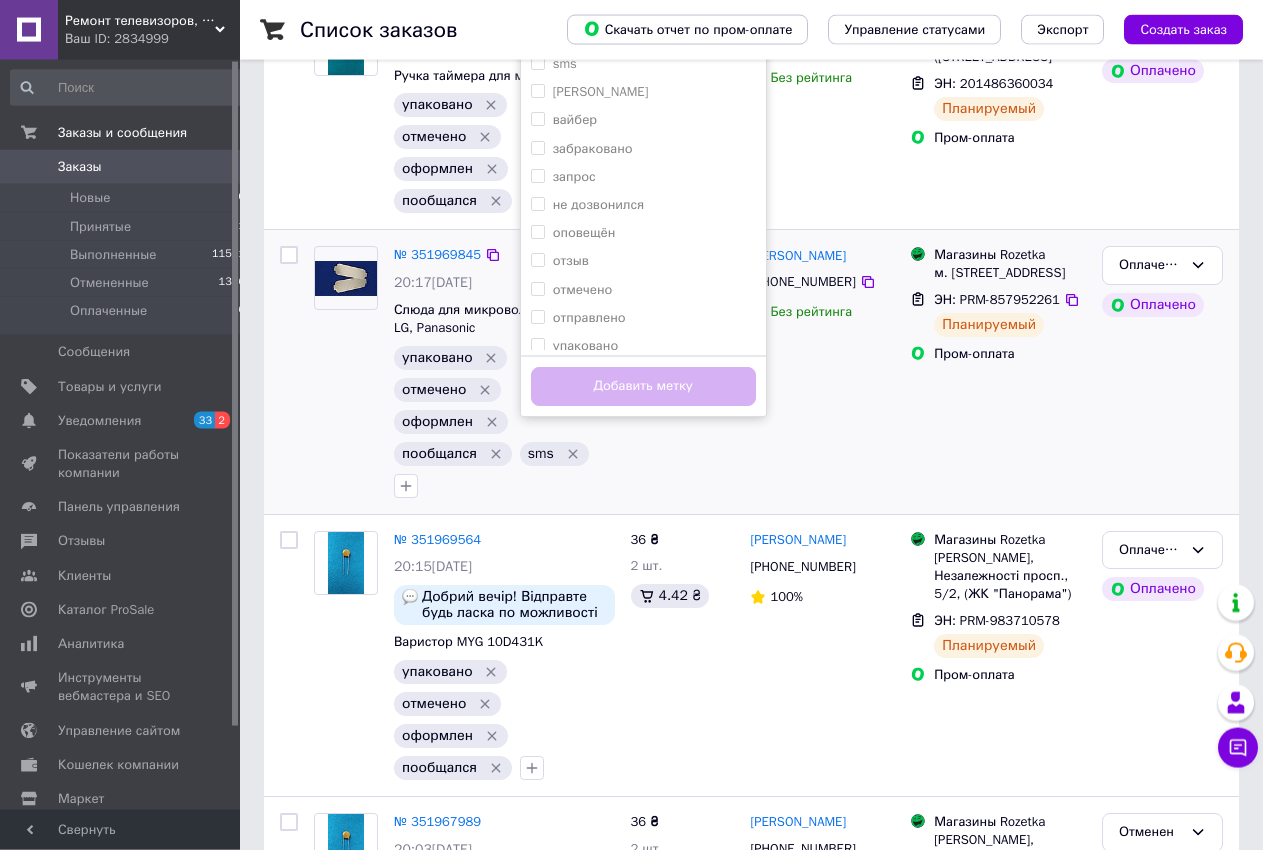 scroll, scrollTop: 714, scrollLeft: 0, axis: vertical 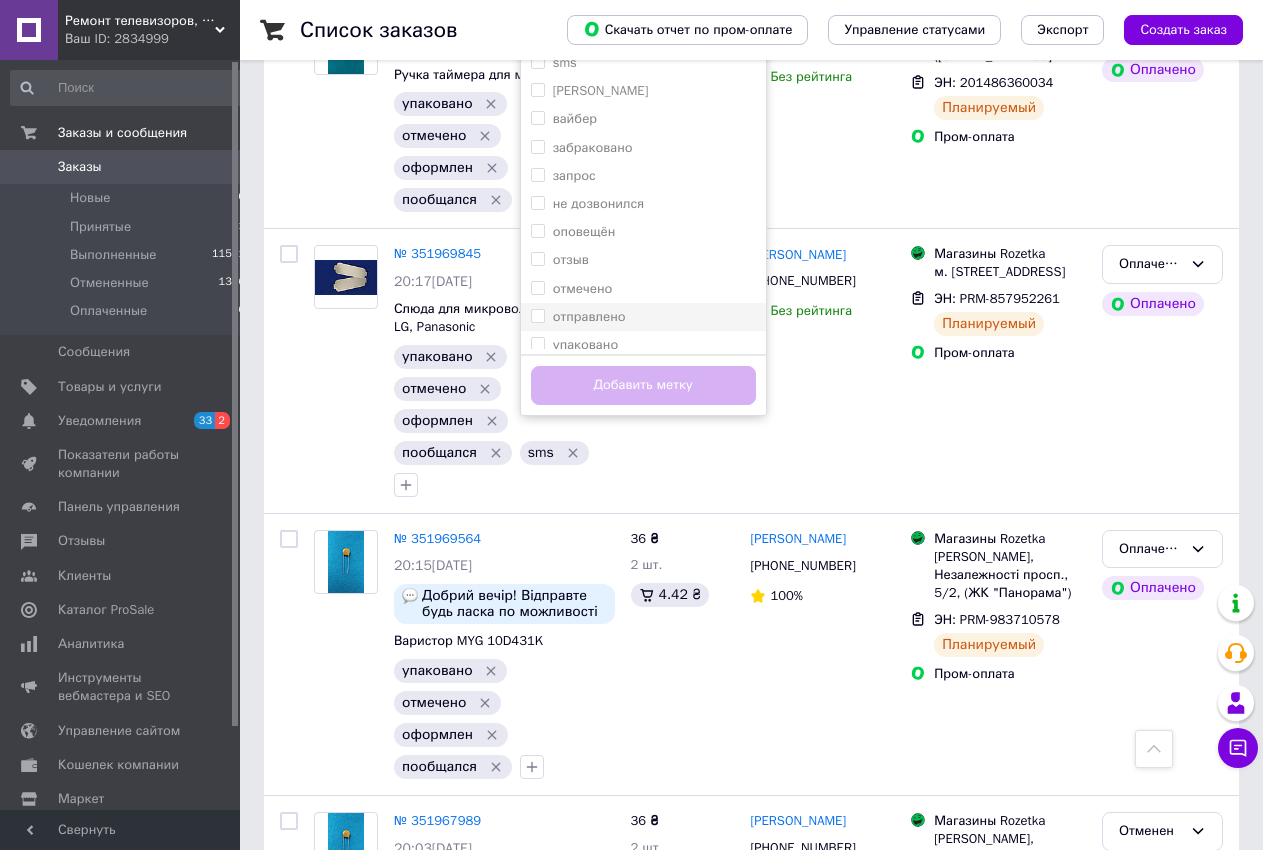 drag, startPoint x: 531, startPoint y: 343, endPoint x: 528, endPoint y: 314, distance: 29.15476 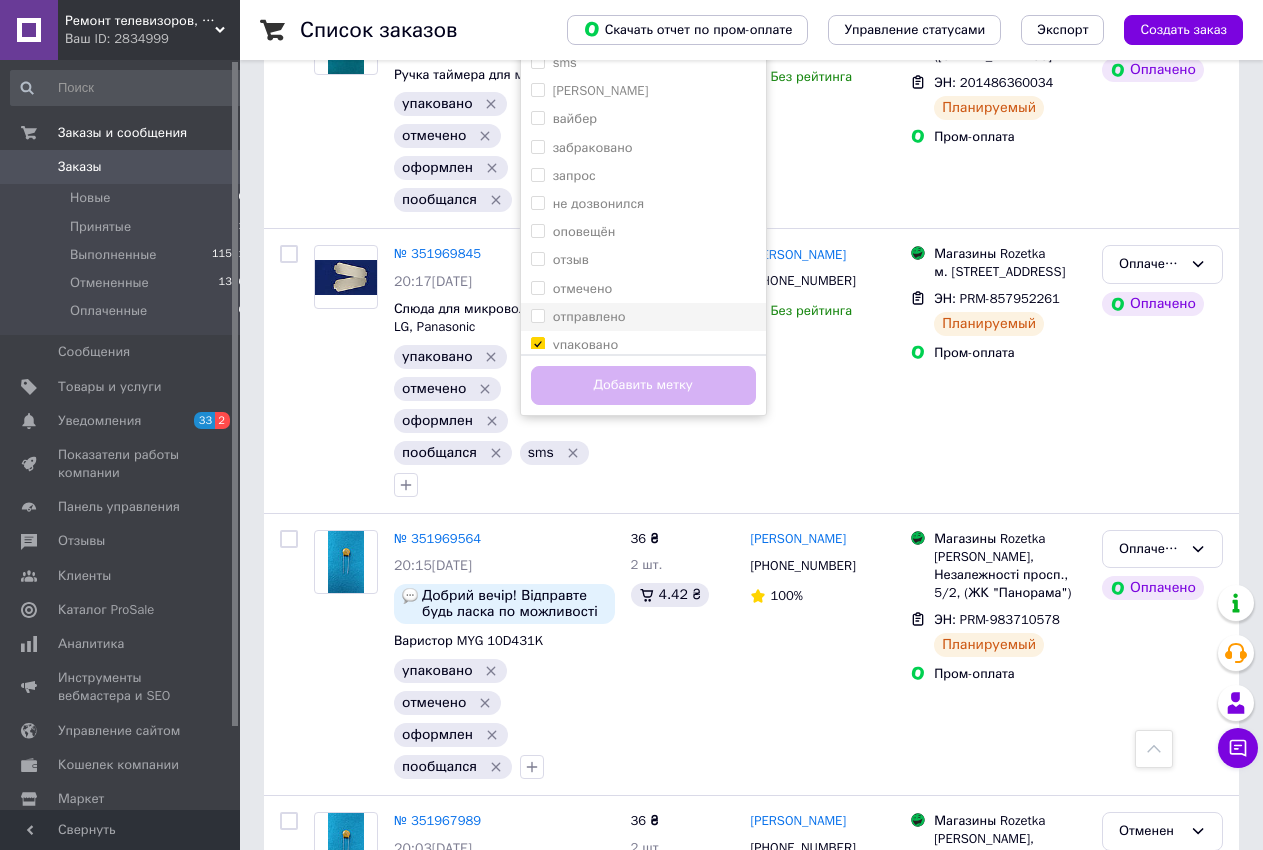 checkbox on "true" 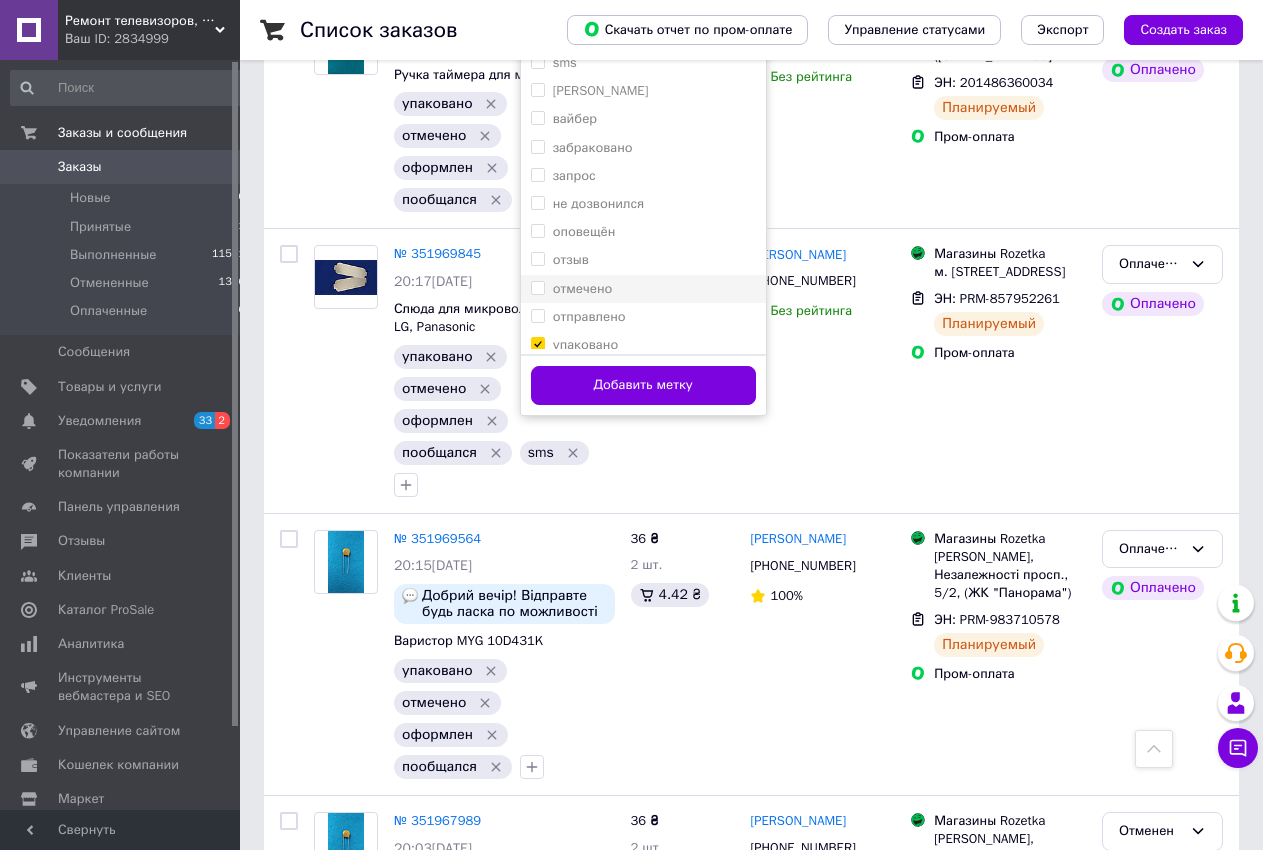 click on "отмечено" at bounding box center (537, 287) 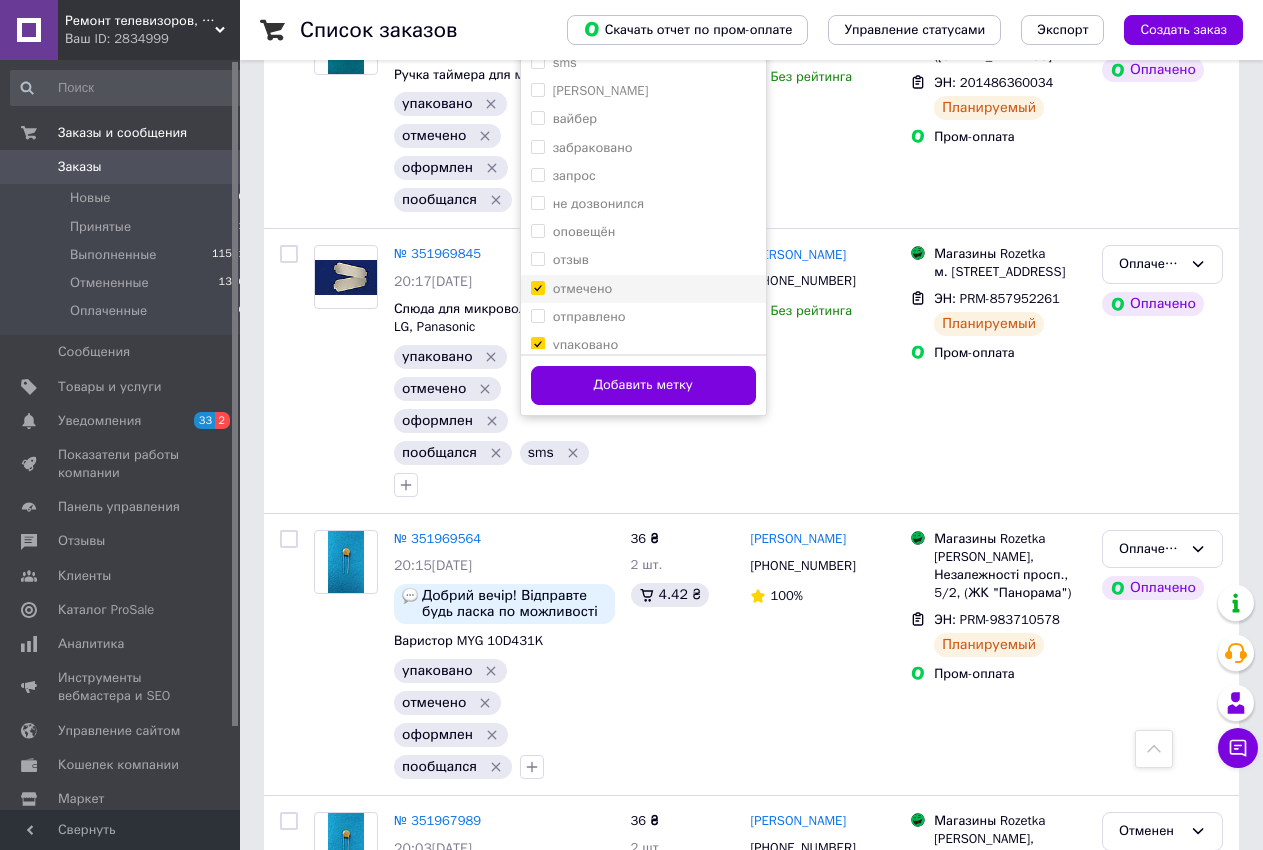 checkbox on "true" 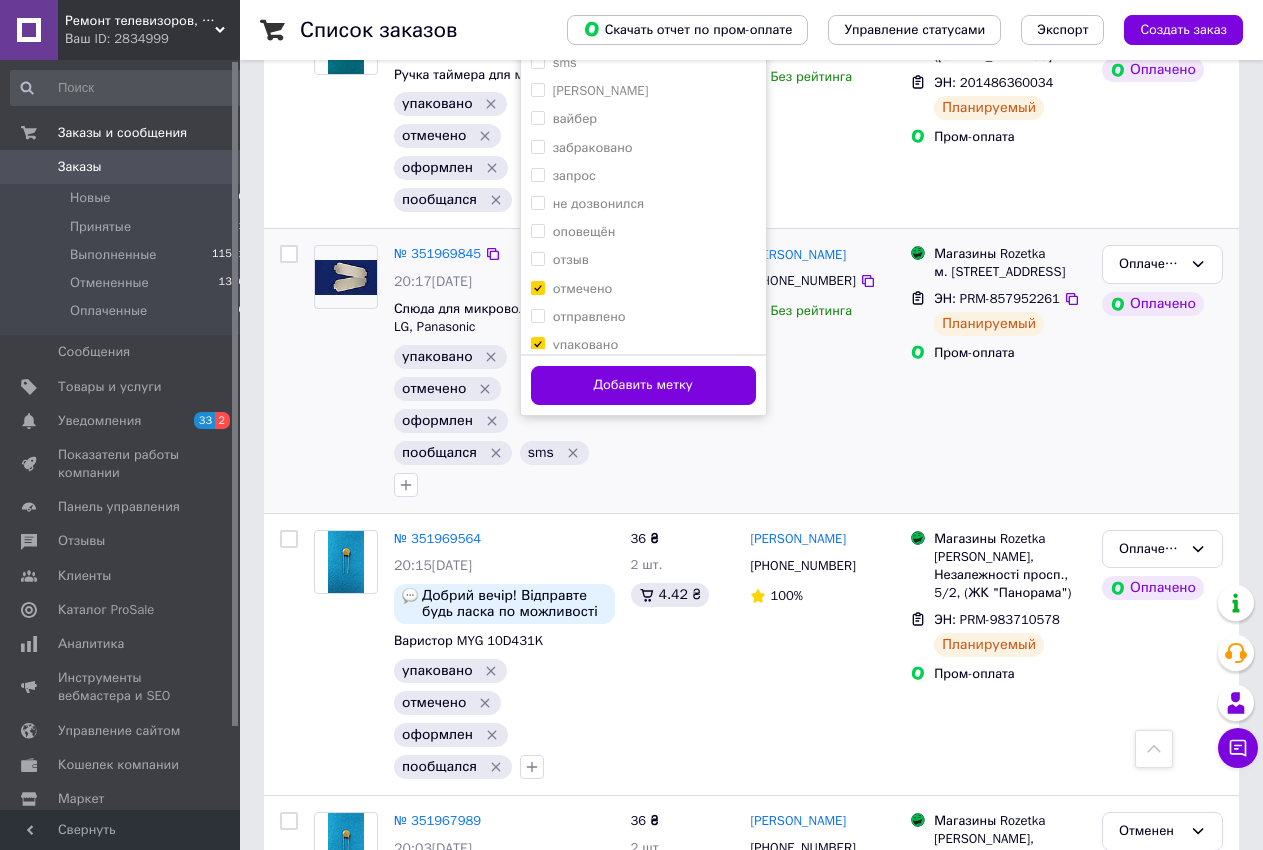drag, startPoint x: 584, startPoint y: 382, endPoint x: 558, endPoint y: 410, distance: 38.209946 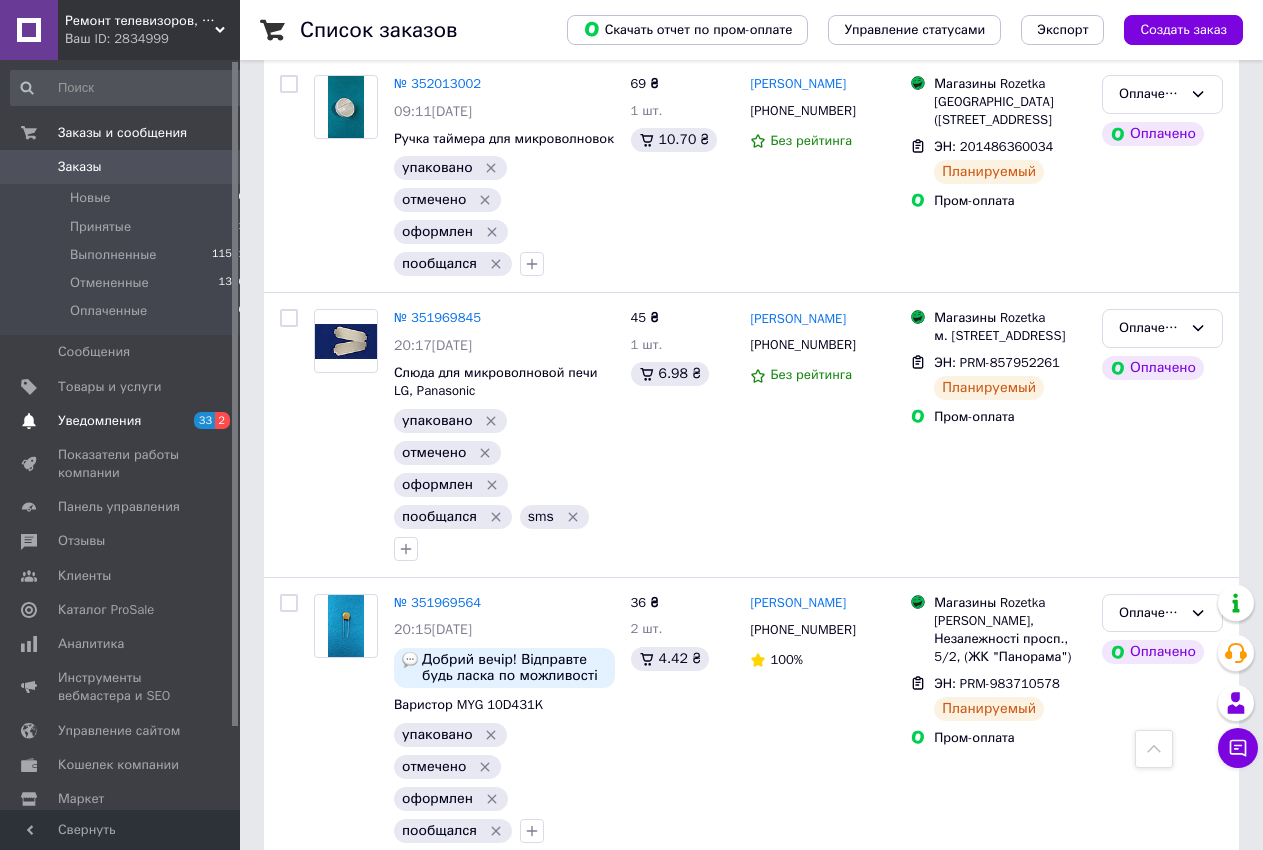 click on "Уведомления" at bounding box center [121, 421] 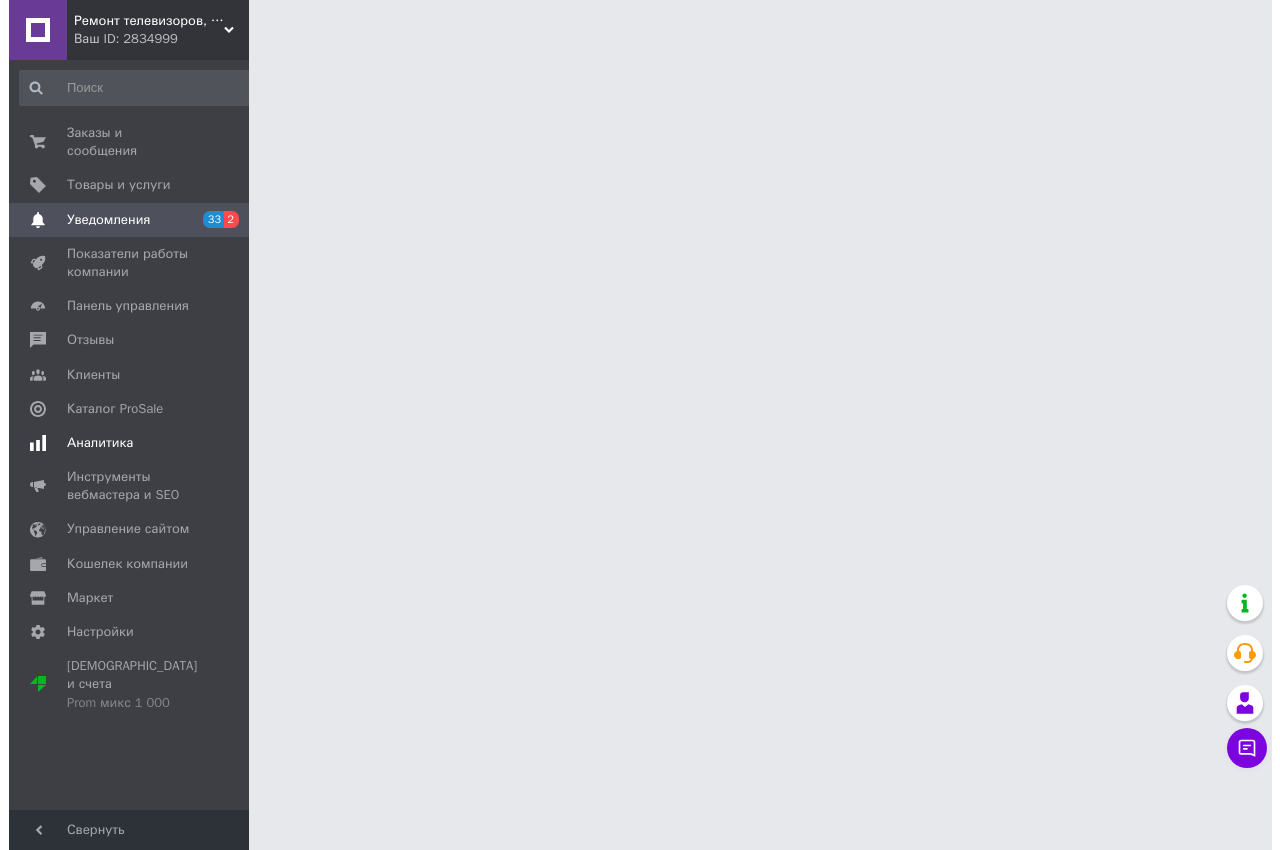 scroll, scrollTop: 0, scrollLeft: 0, axis: both 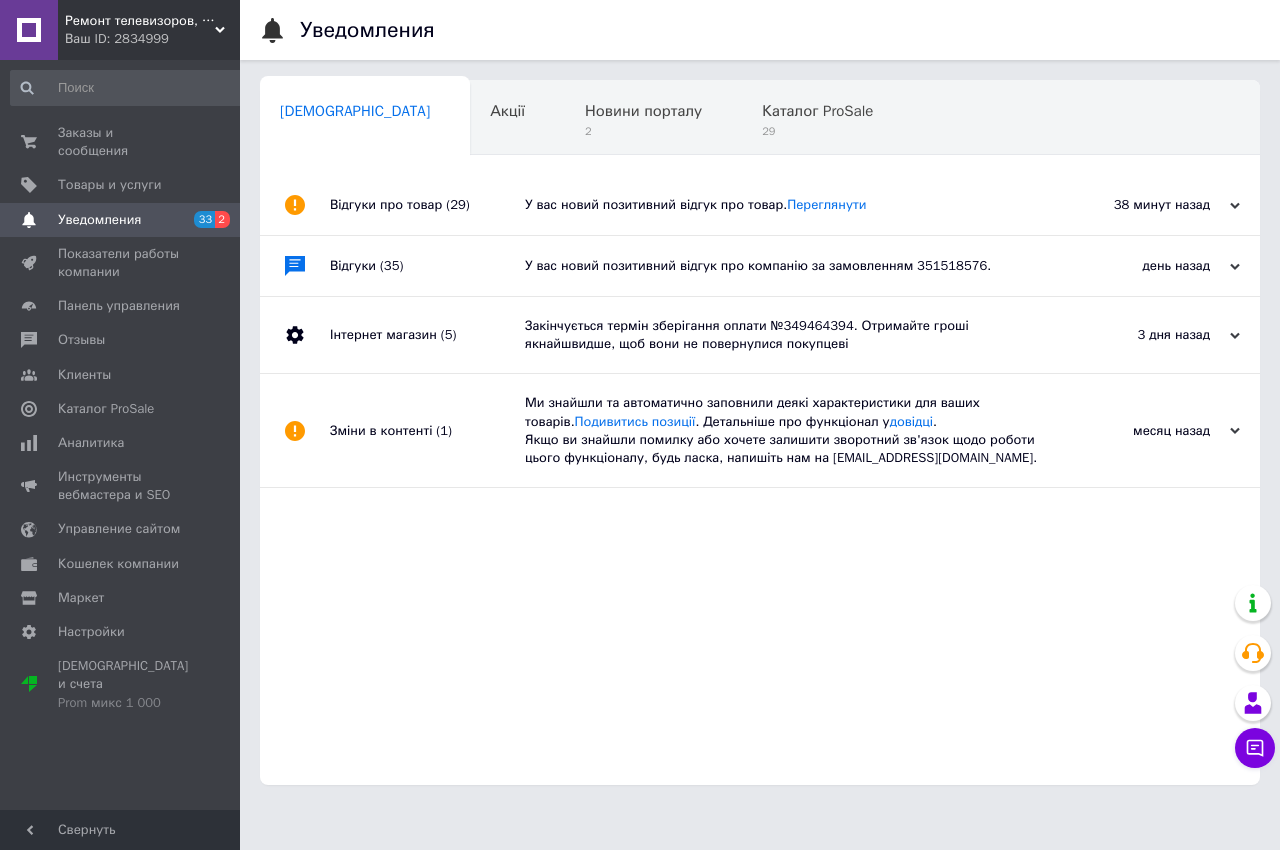 click on "Уведомления" at bounding box center [121, 220] 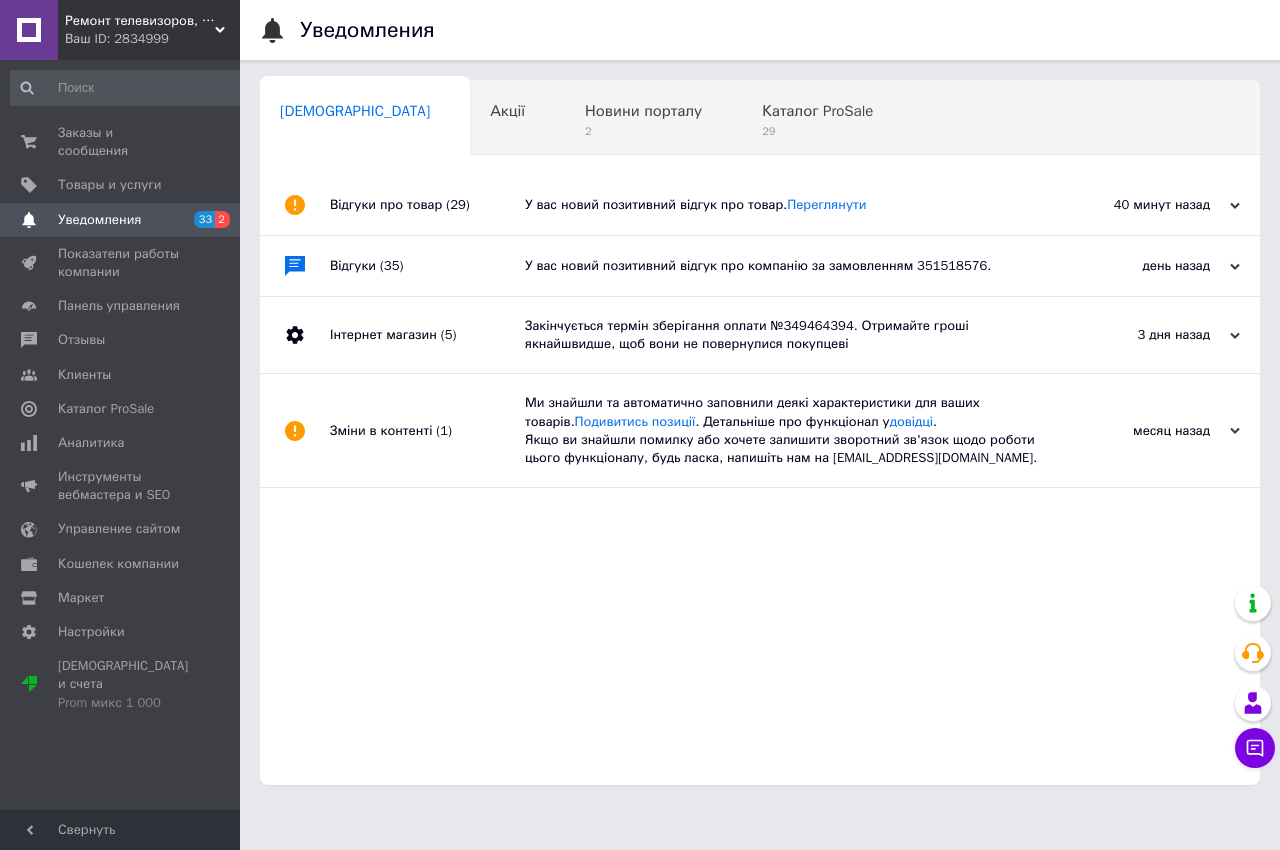 click on "Уведомления" at bounding box center (99, 220) 